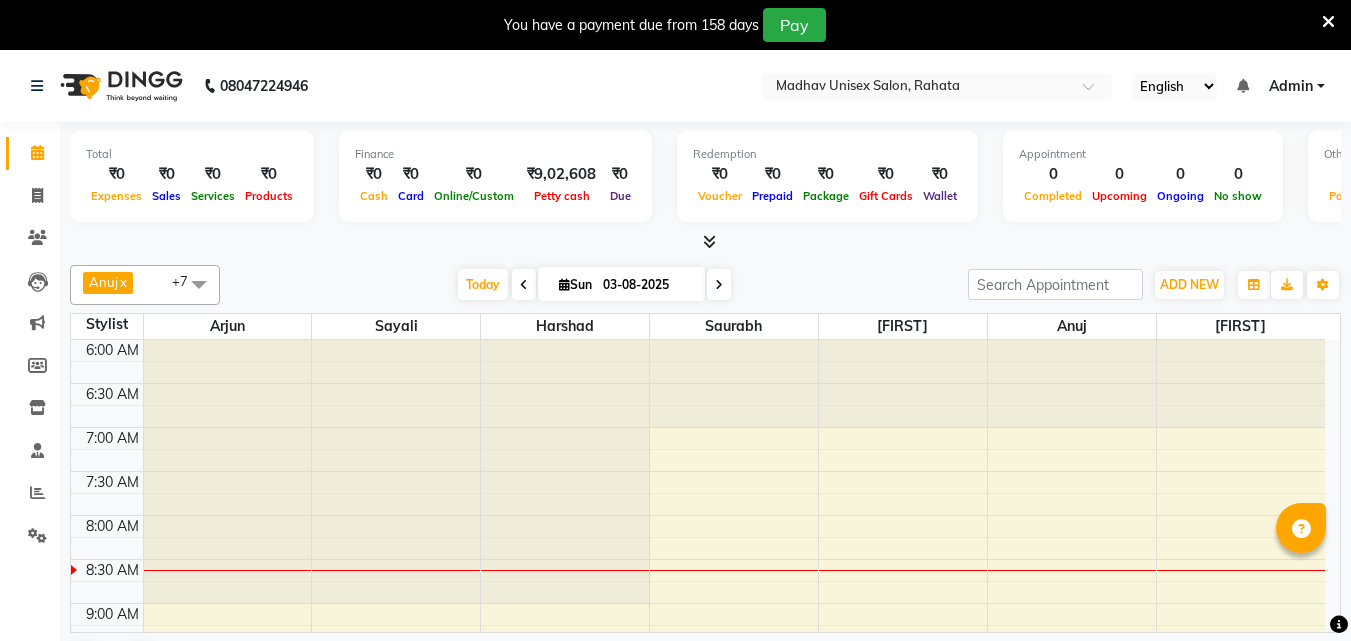 scroll, scrollTop: 0, scrollLeft: 0, axis: both 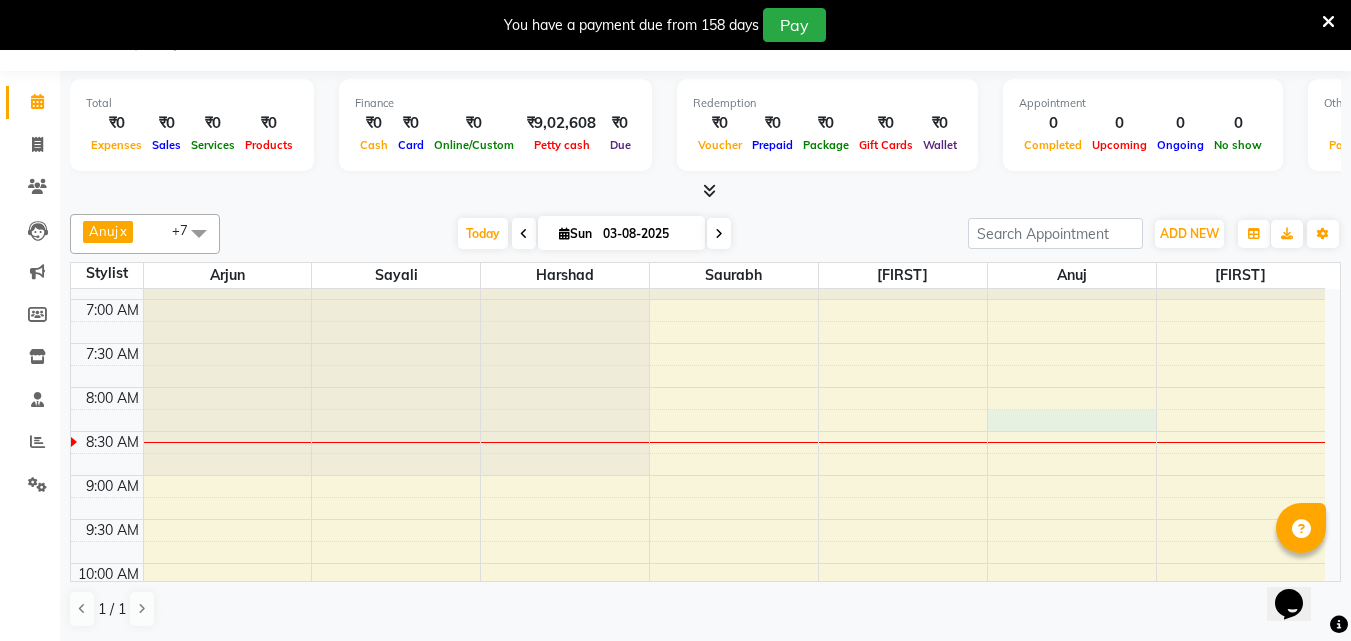 click on "6:00 AM 6:30 AM 7:00 AM 7:30 AM 8:00 AM 8:30 AM 9:00 AM 9:30 AM 10:00 AM 10:30 AM 11:00 AM 11:30 AM 12:00 PM 12:30 PM 1:00 PM 1:30 PM 2:00 PM 2:30 PM 3:00 PM 3:30 PM 4:00 PM 4:30 PM 5:00 PM 5:30 PM 6:00 PM 6:30 PM 7:00 PM 7:30 PM 8:00 PM 8:30 PM 9:00 PM 9:30 PM 10:00 PM 10:30 PM" at bounding box center (698, 959) 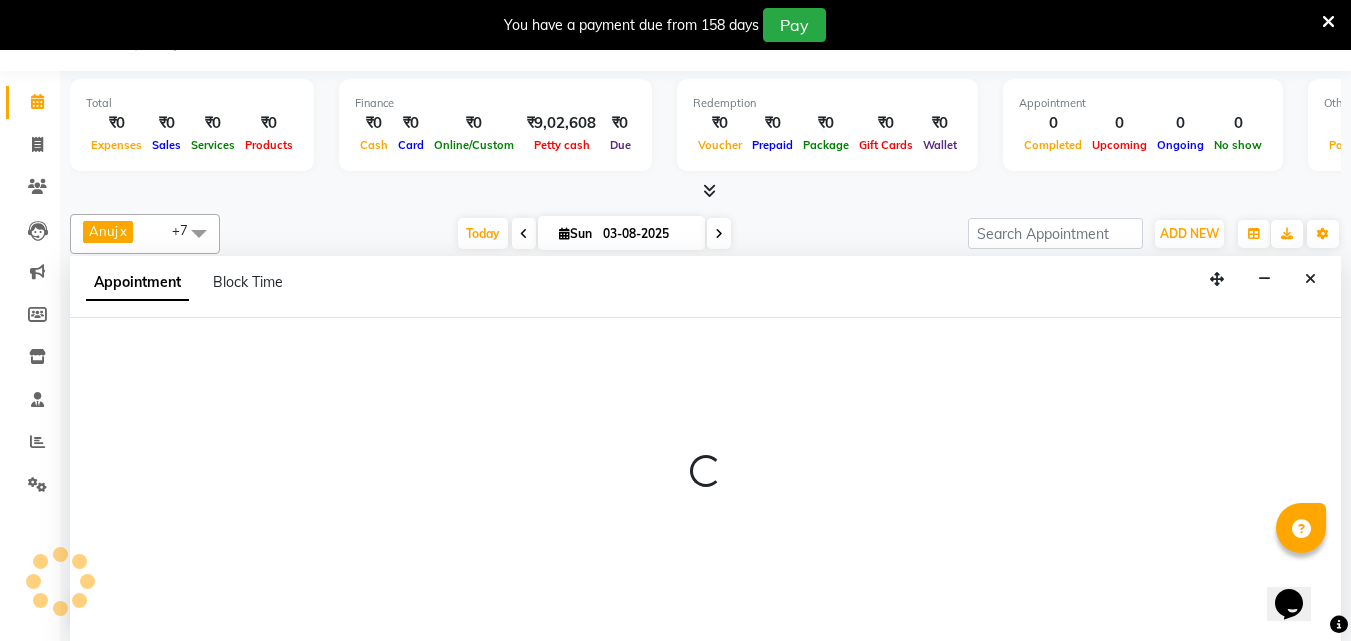 select on "[POSTAL_CODE]" 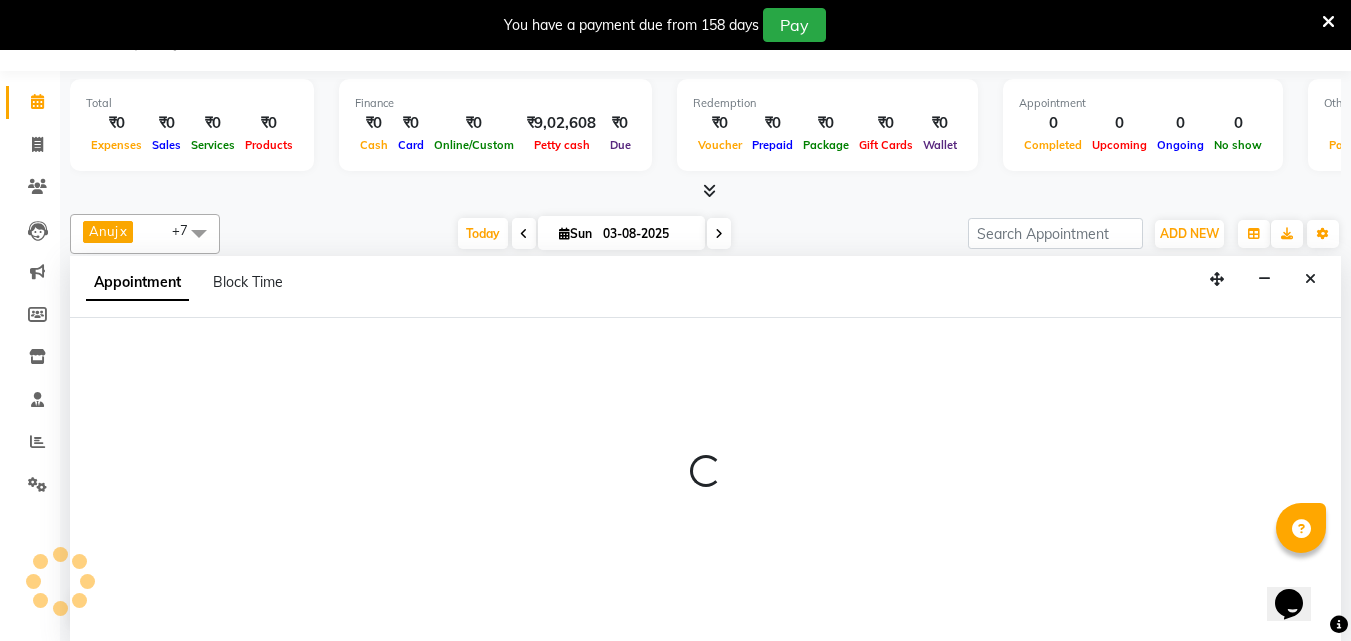 select on "tentative" 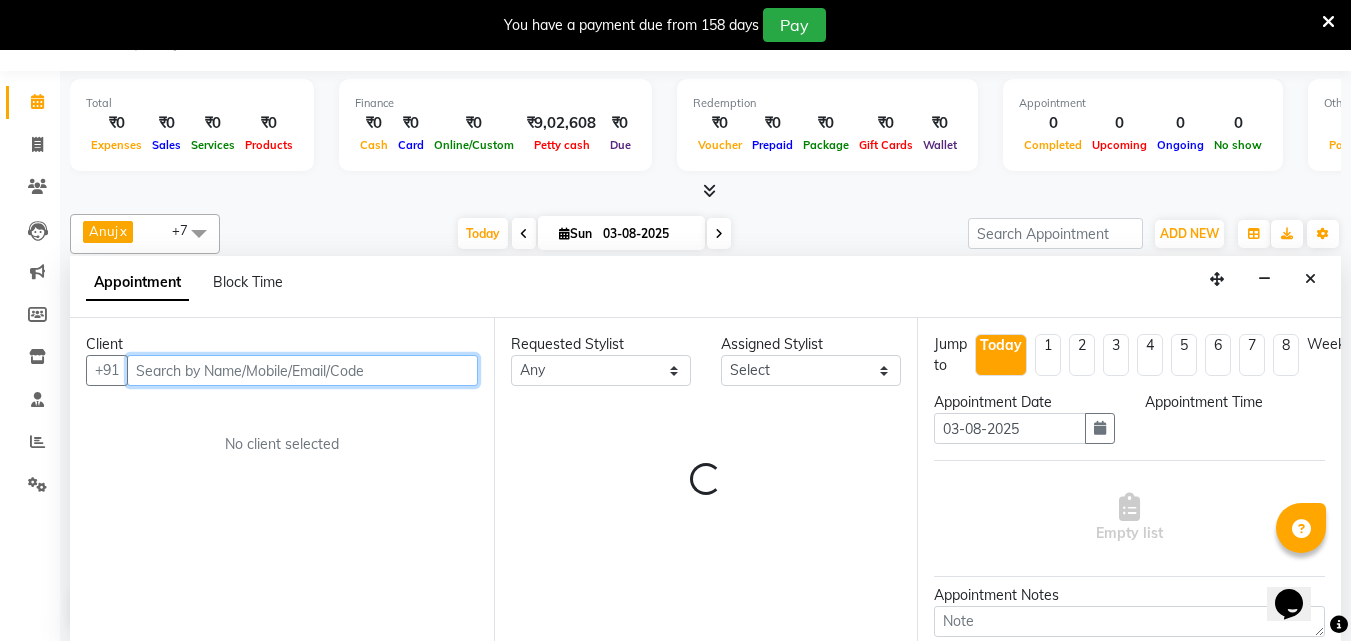 select on "495" 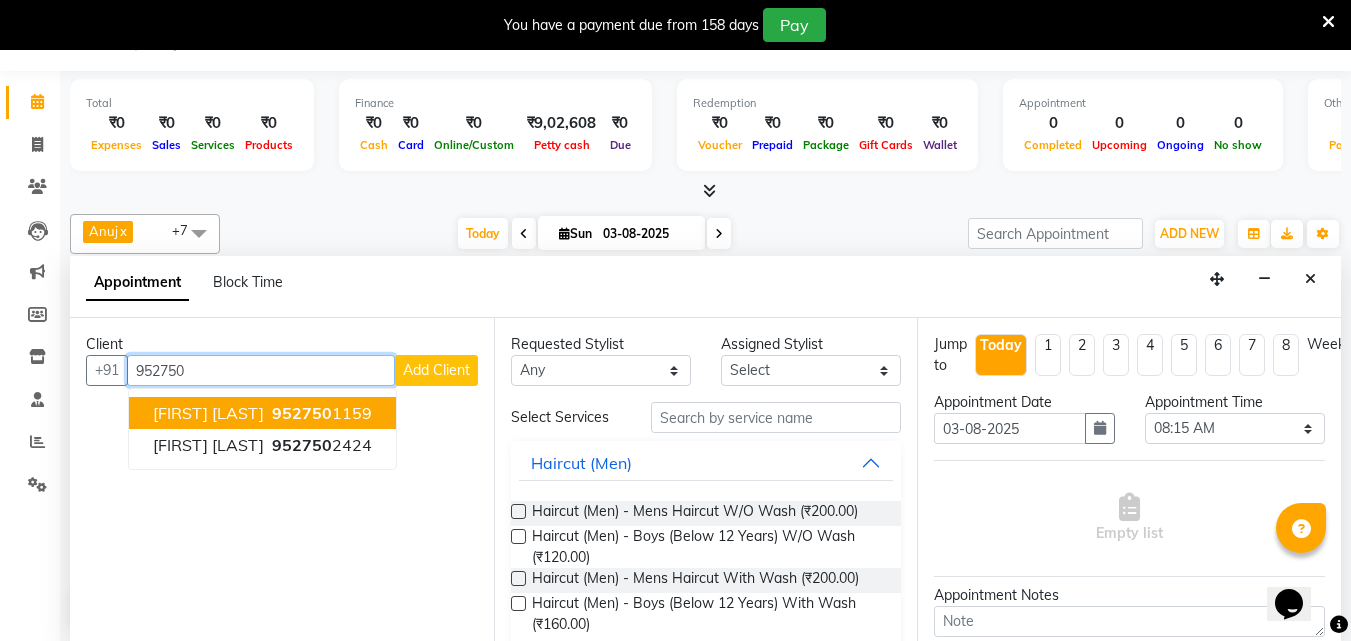 click on "[PHONE]" at bounding box center (320, 413) 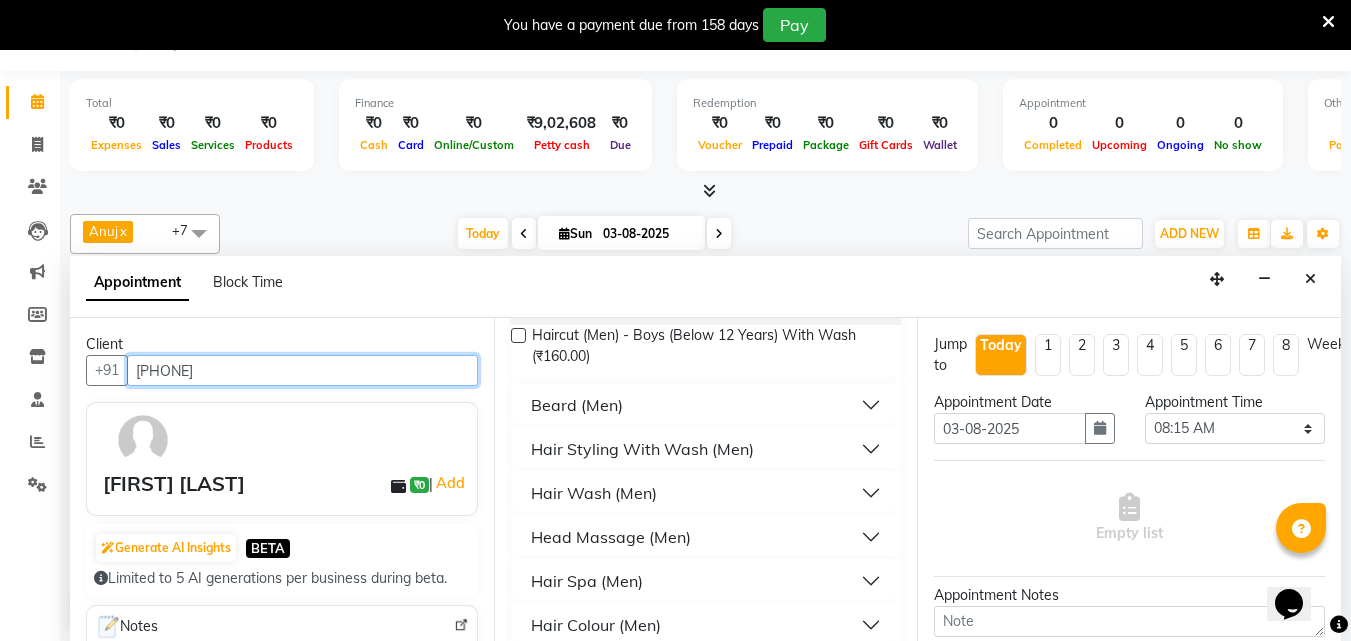 scroll, scrollTop: 266, scrollLeft: 0, axis: vertical 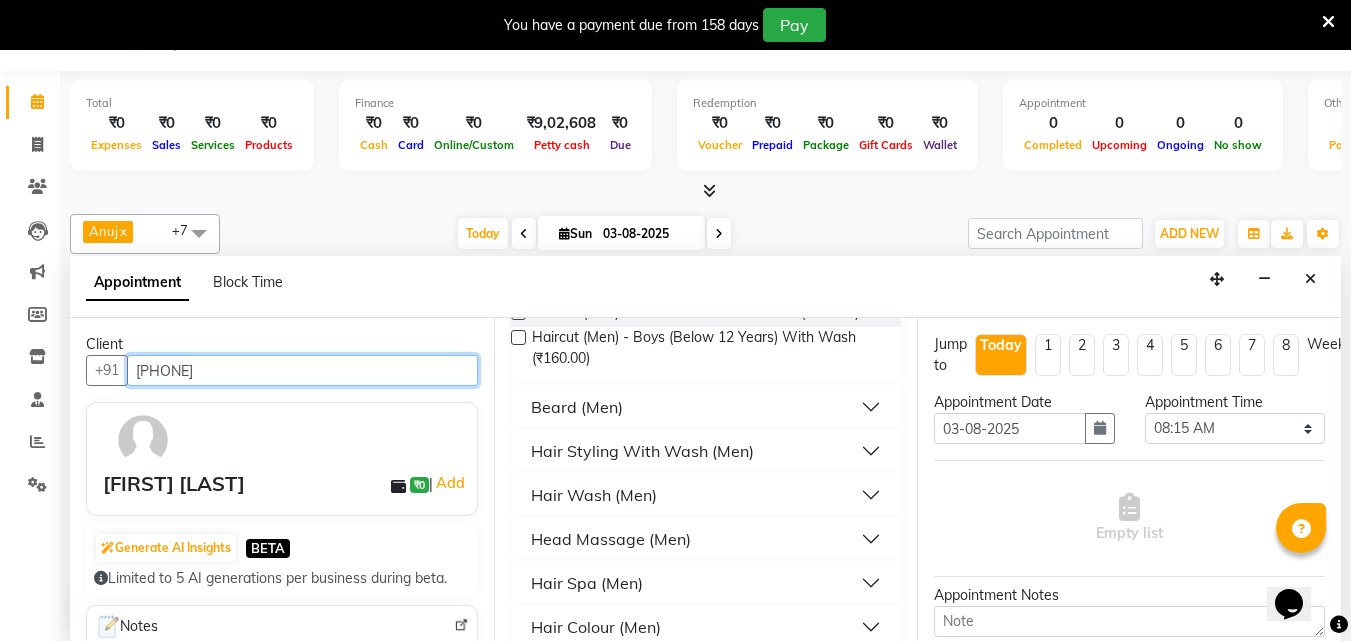 type on "[PHONE]" 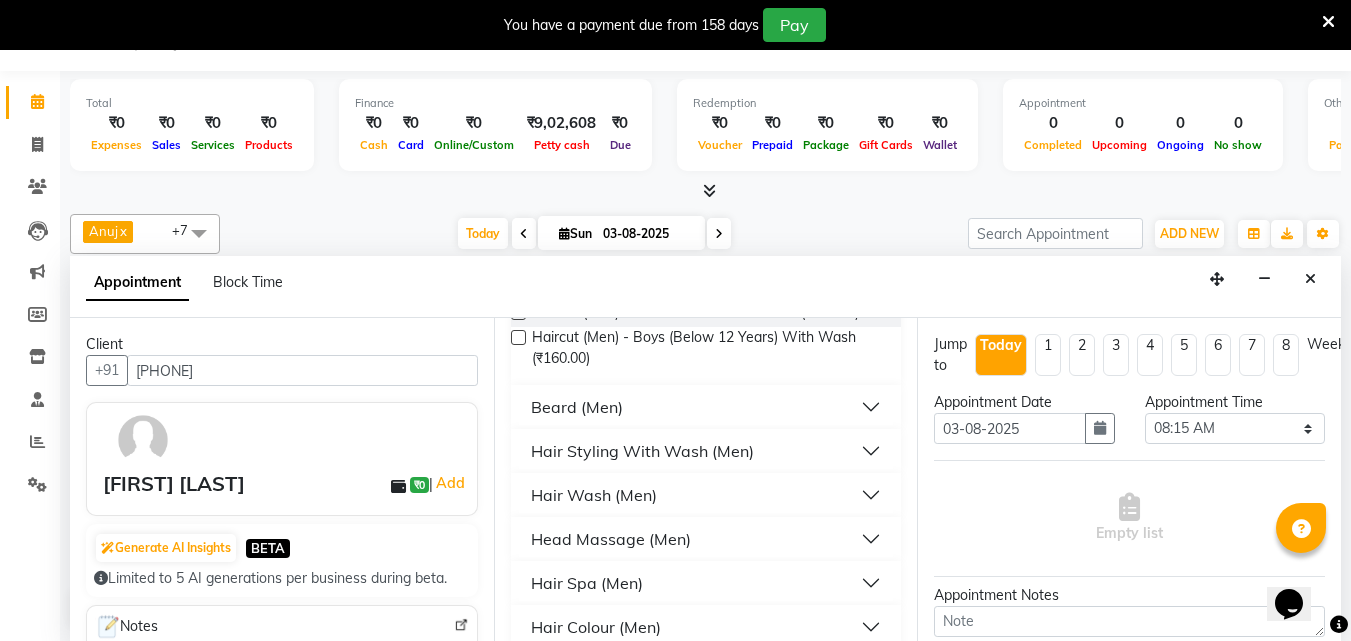 click on "Hair Wash (Men)" at bounding box center [594, 495] 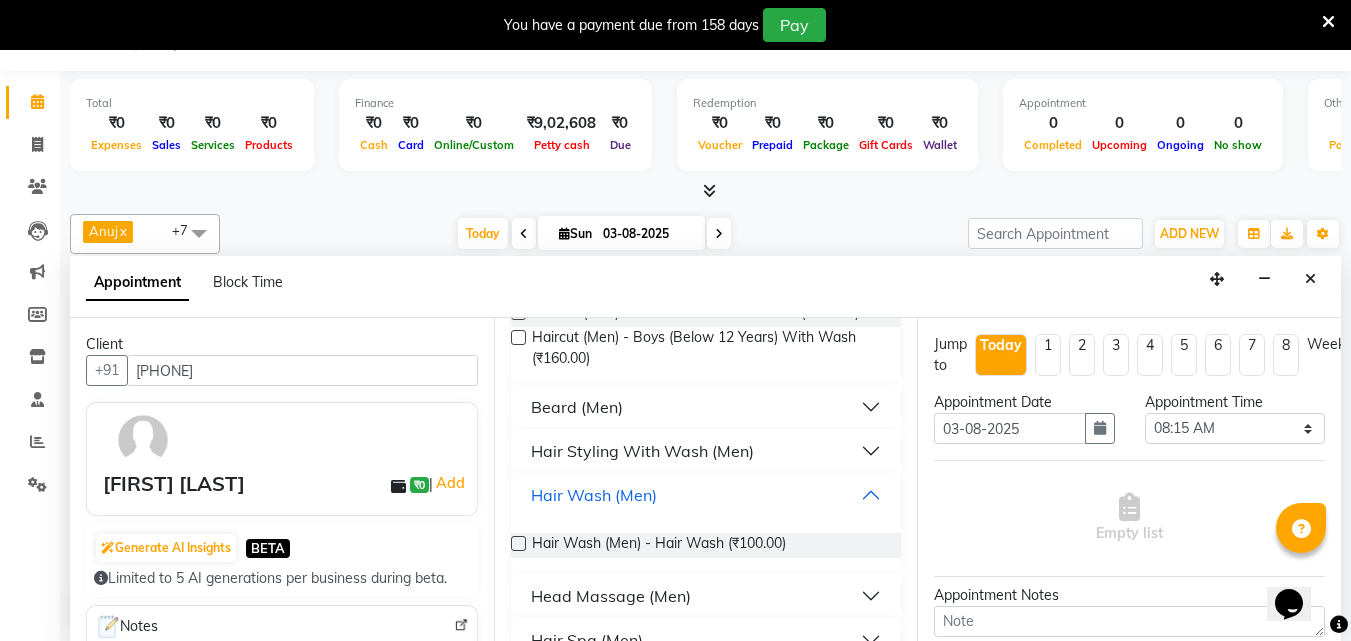 click on "Hair Wash (Men)" at bounding box center [594, 495] 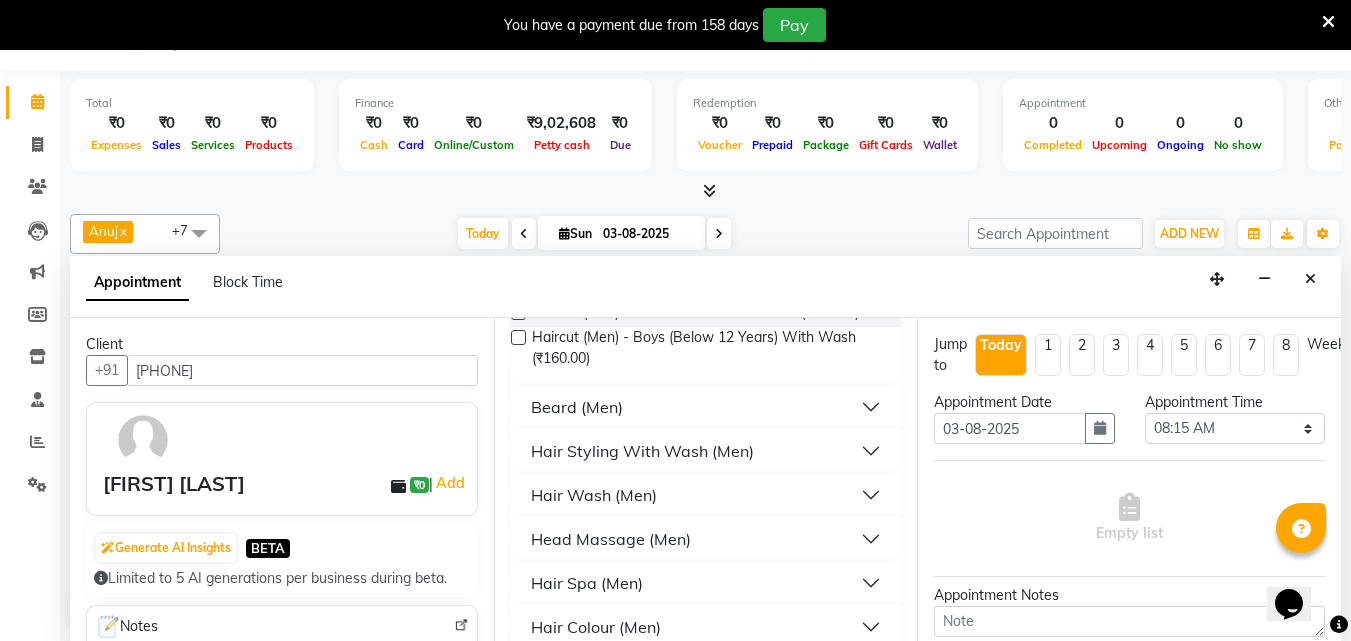click on "Hair Styling With Wash (Men)" at bounding box center (642, 451) 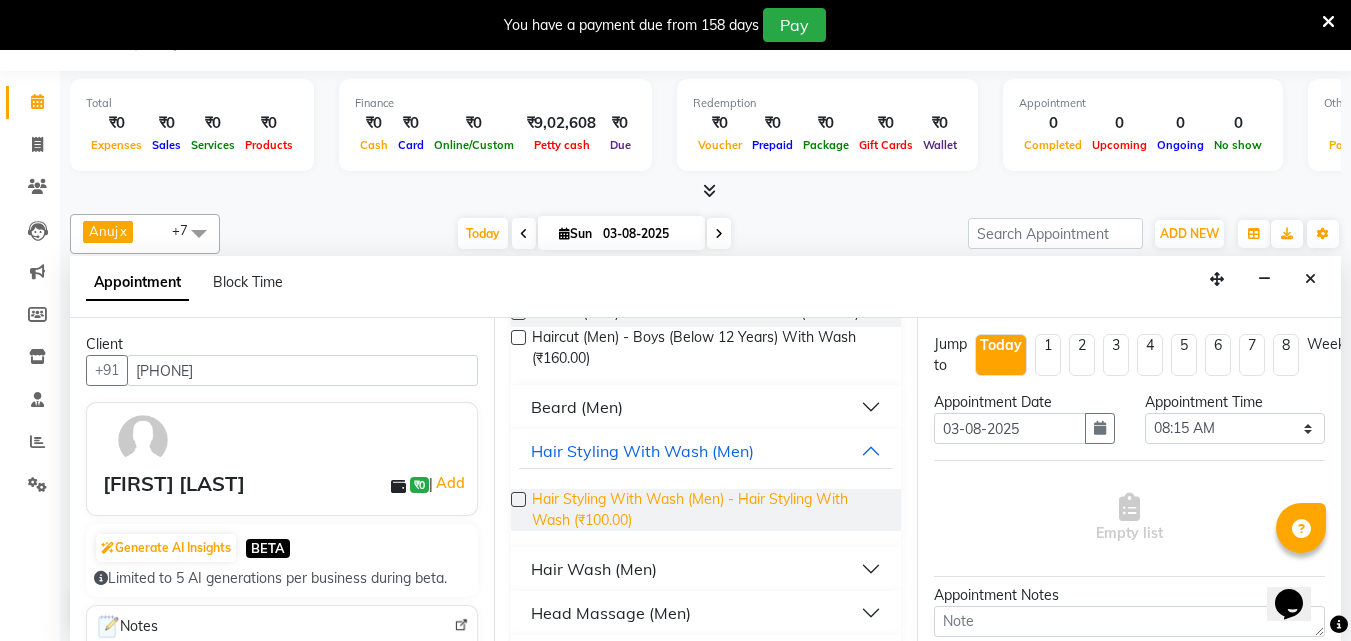 click on "Hair Styling With Wash (Men)  - Hair Styling With Wash (₹100.00)" at bounding box center (709, 510) 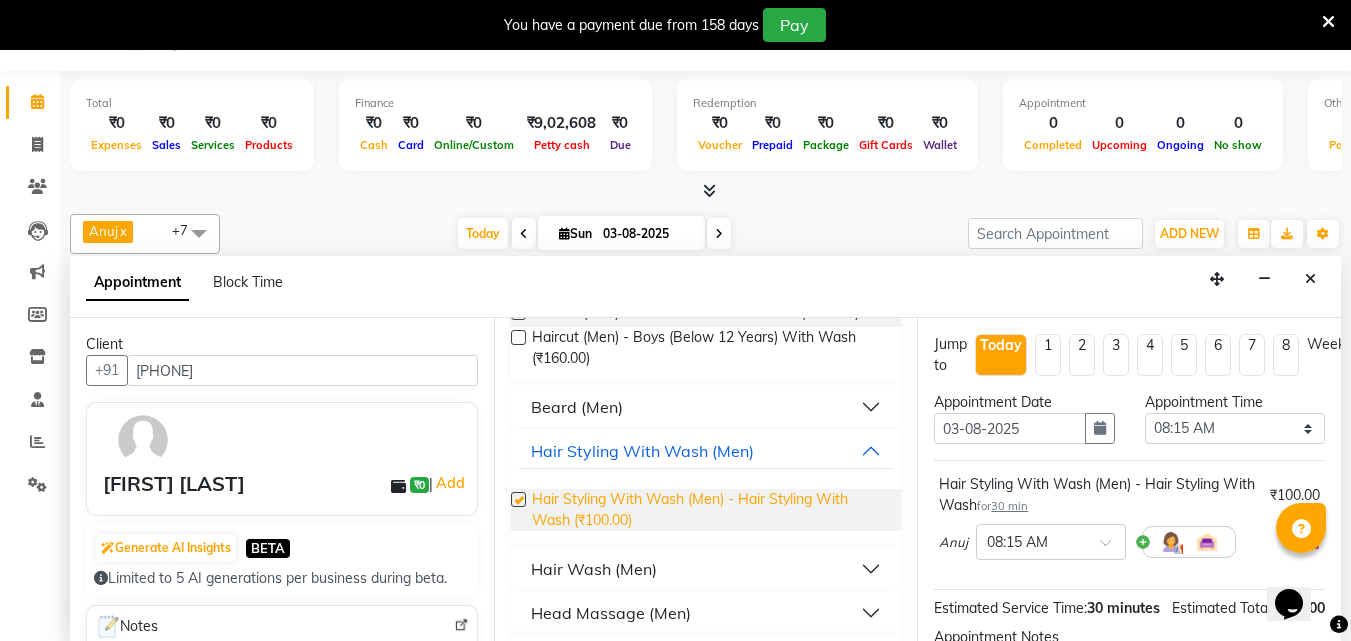 checkbox on "false" 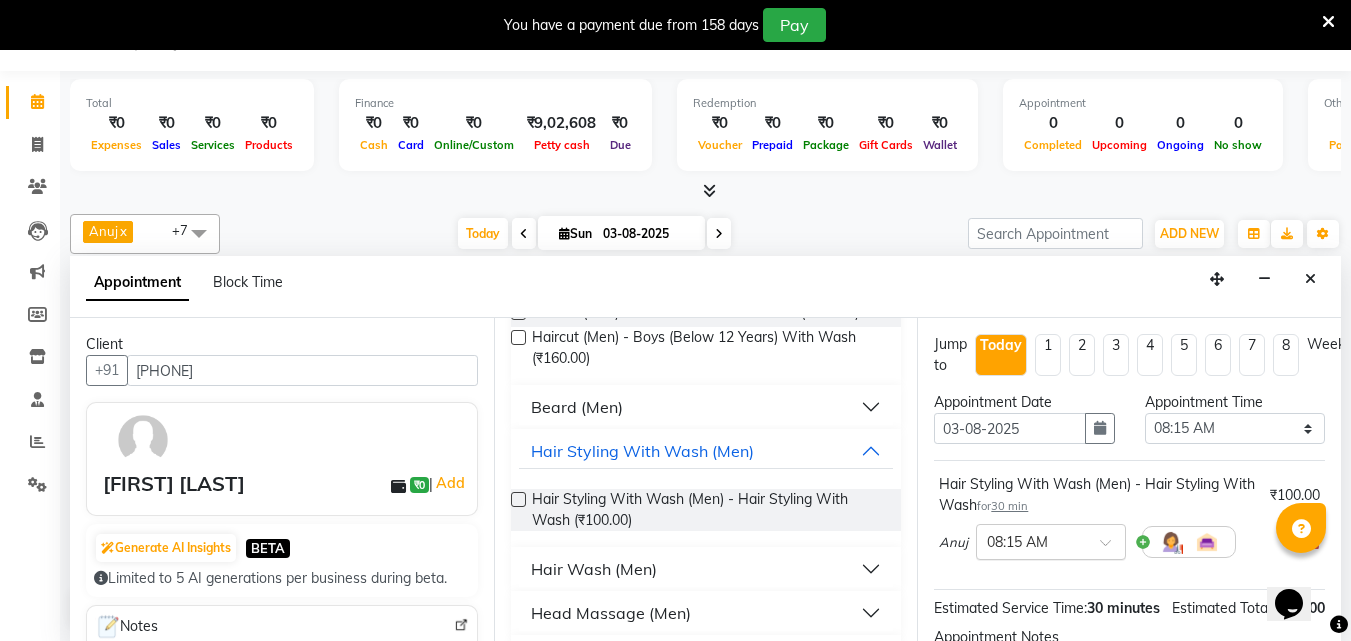 scroll, scrollTop: 260, scrollLeft: 0, axis: vertical 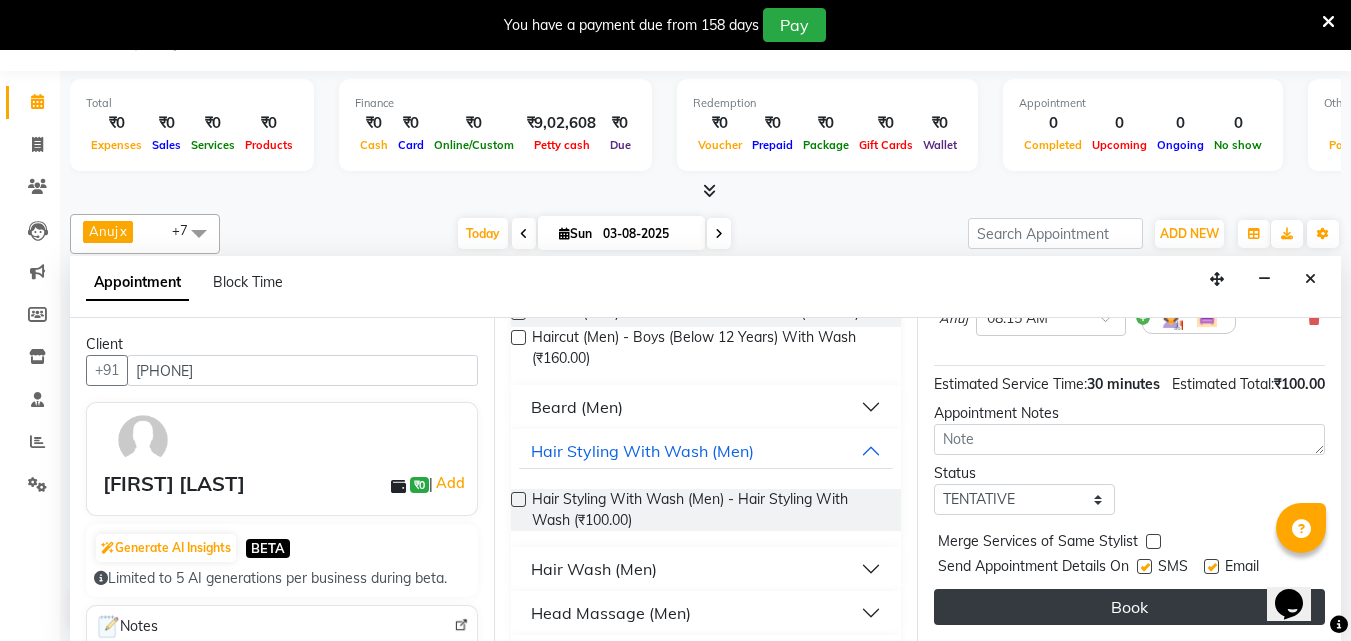 click on "Book" at bounding box center [1129, 607] 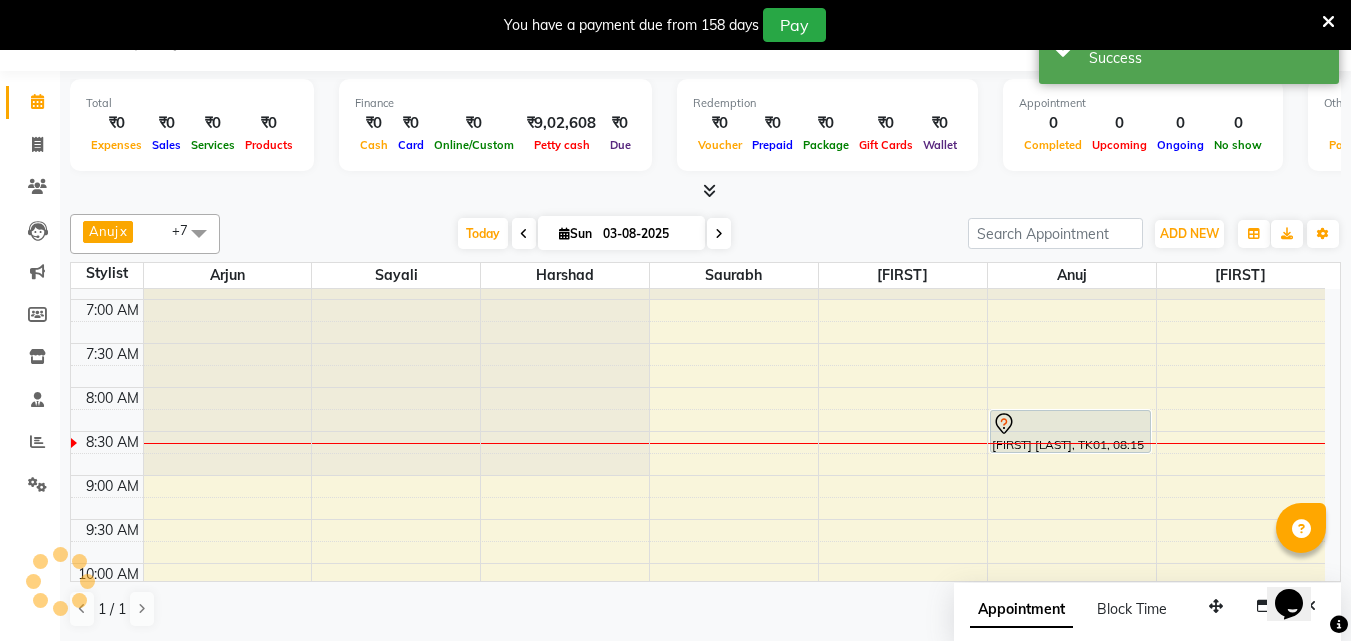 scroll, scrollTop: 0, scrollLeft: 0, axis: both 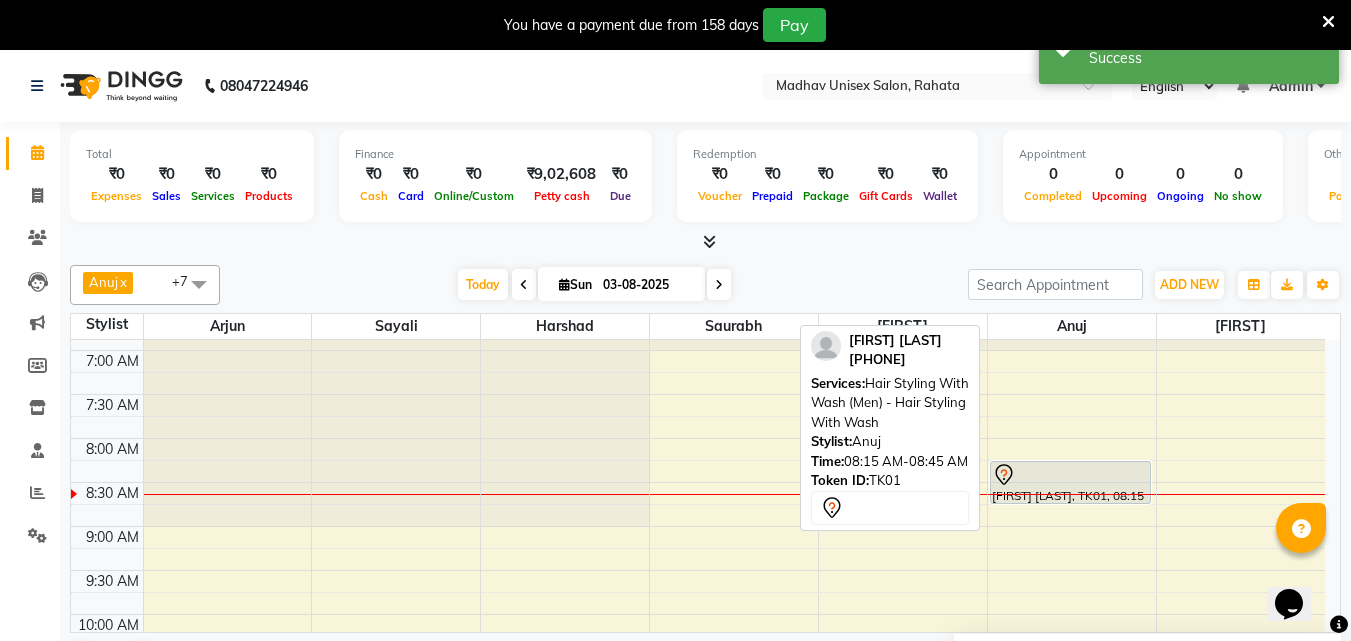 click at bounding box center [1071, 475] 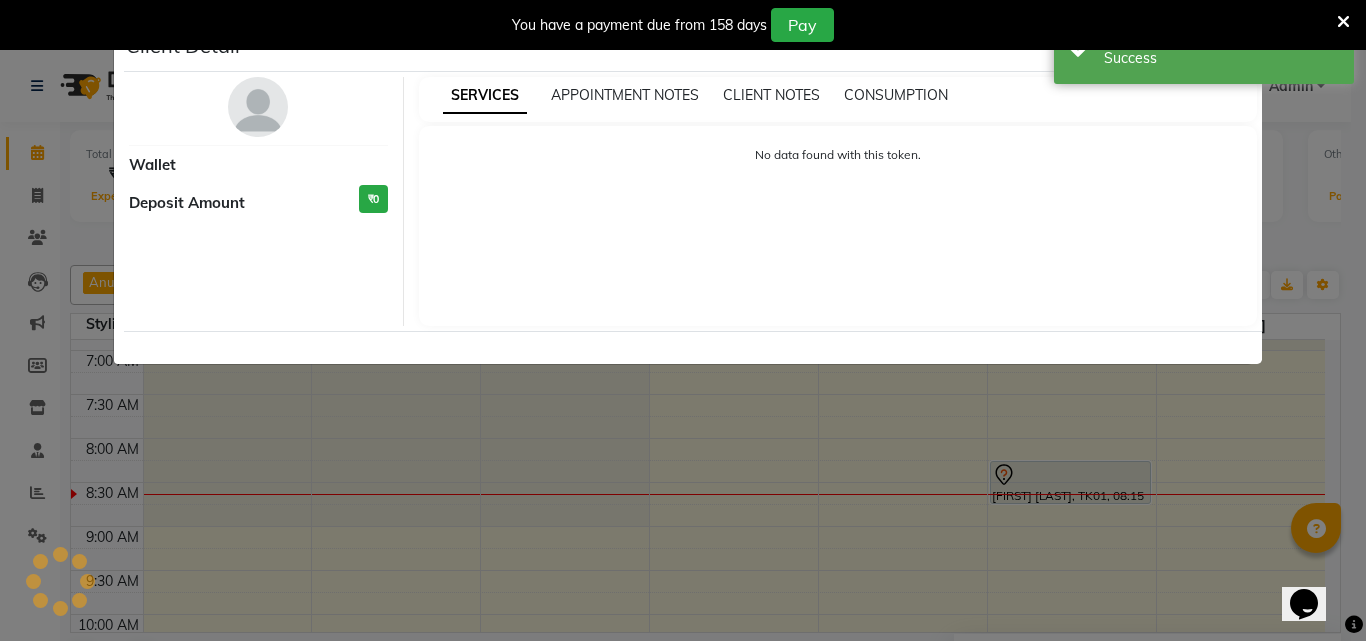 select on "7" 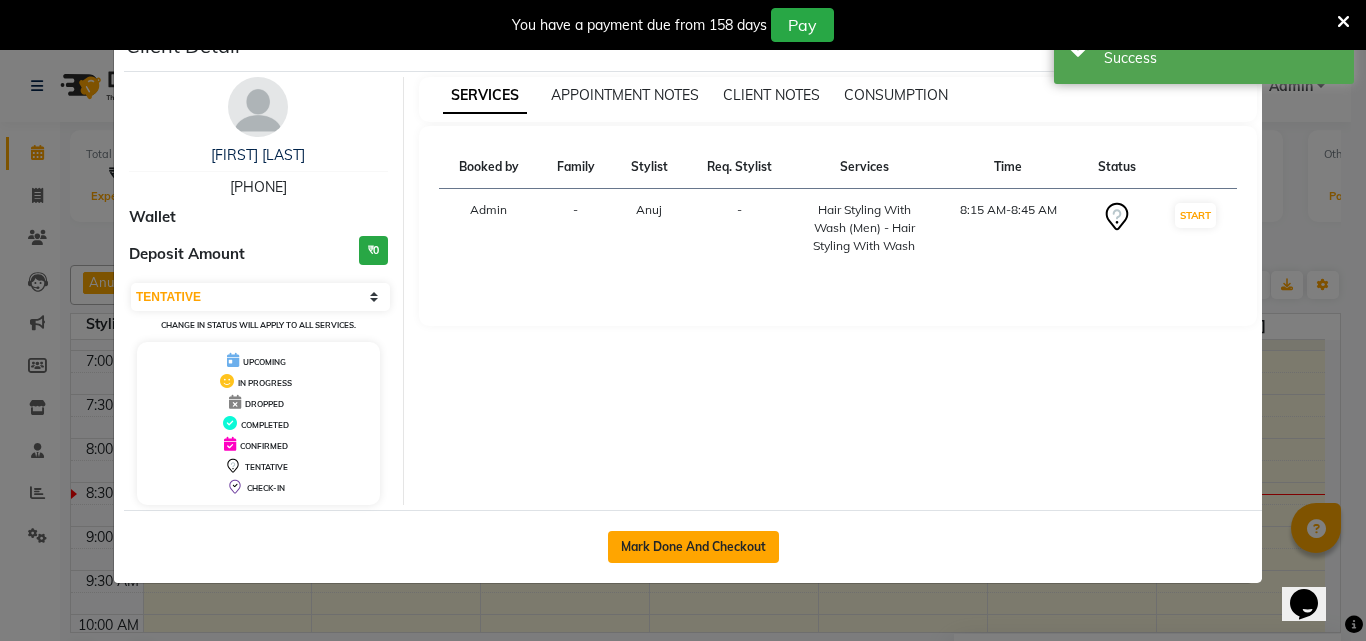click on "Mark Done And Checkout" 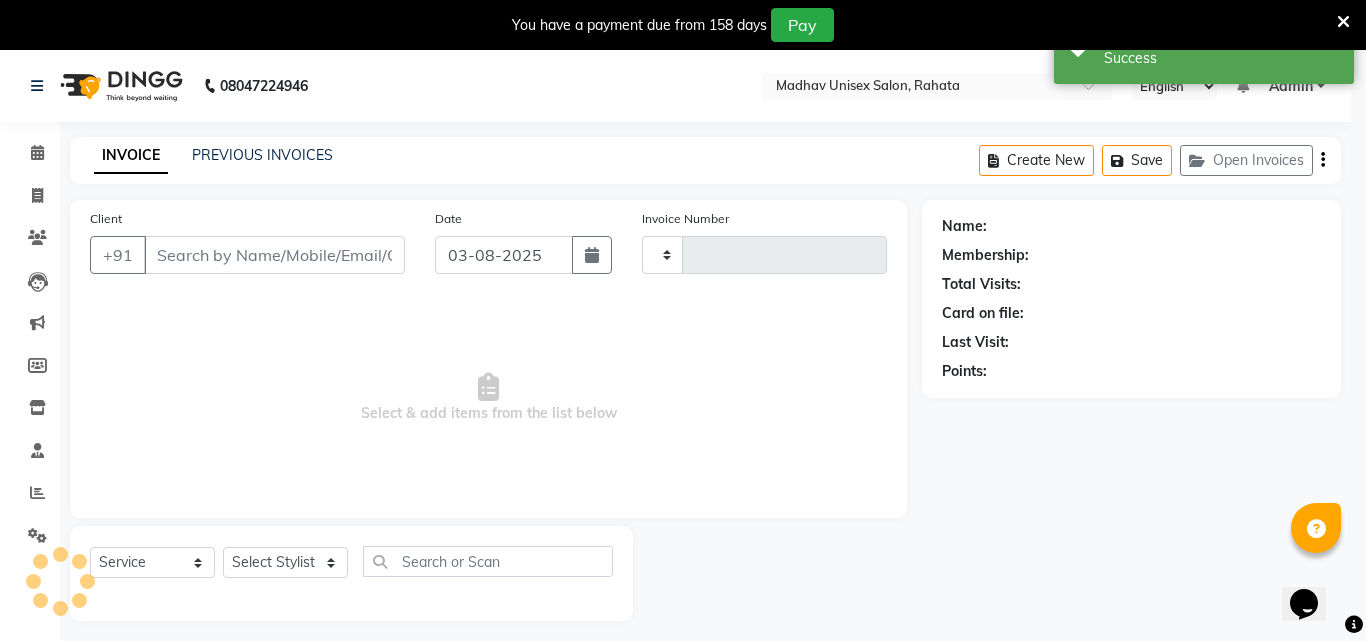 type on "2244" 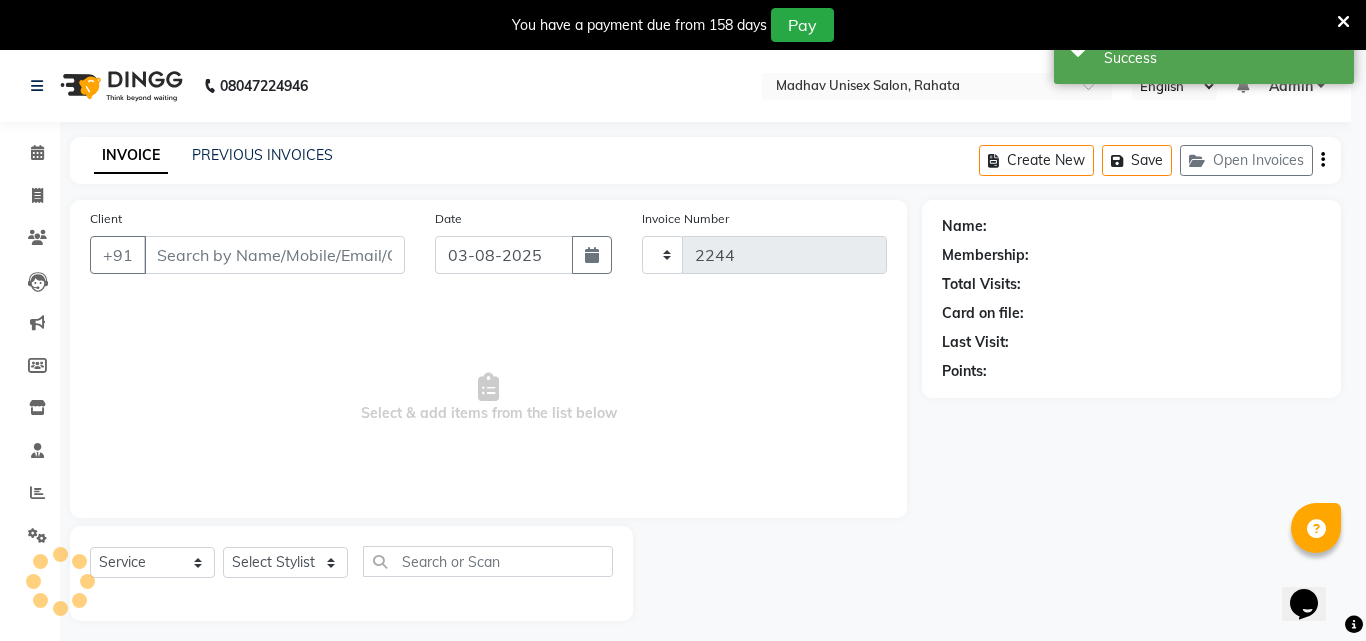 select on "870" 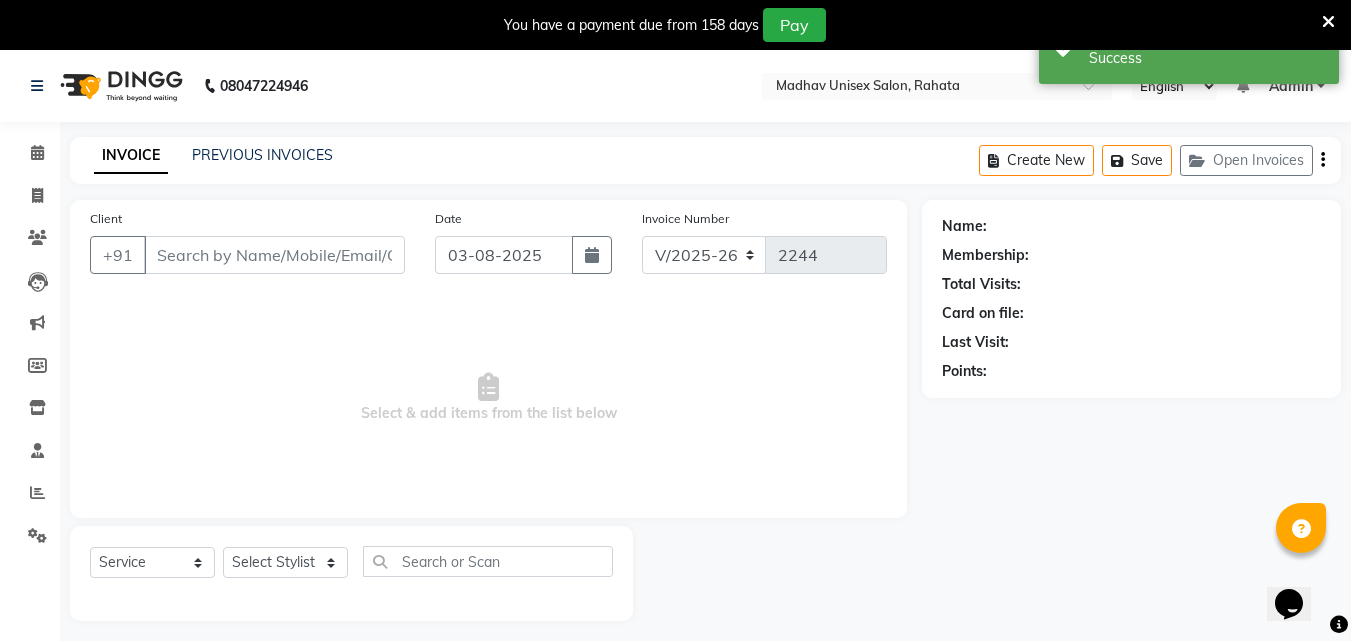 type on "[PHONE]" 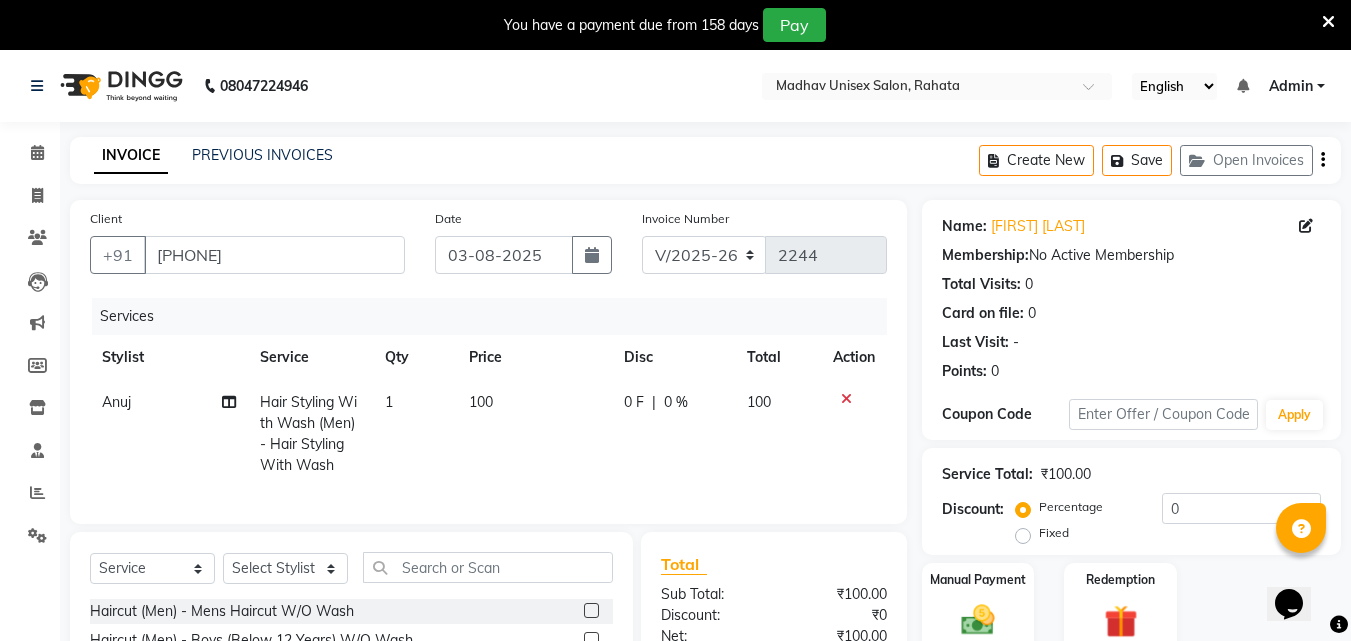 click on "100" 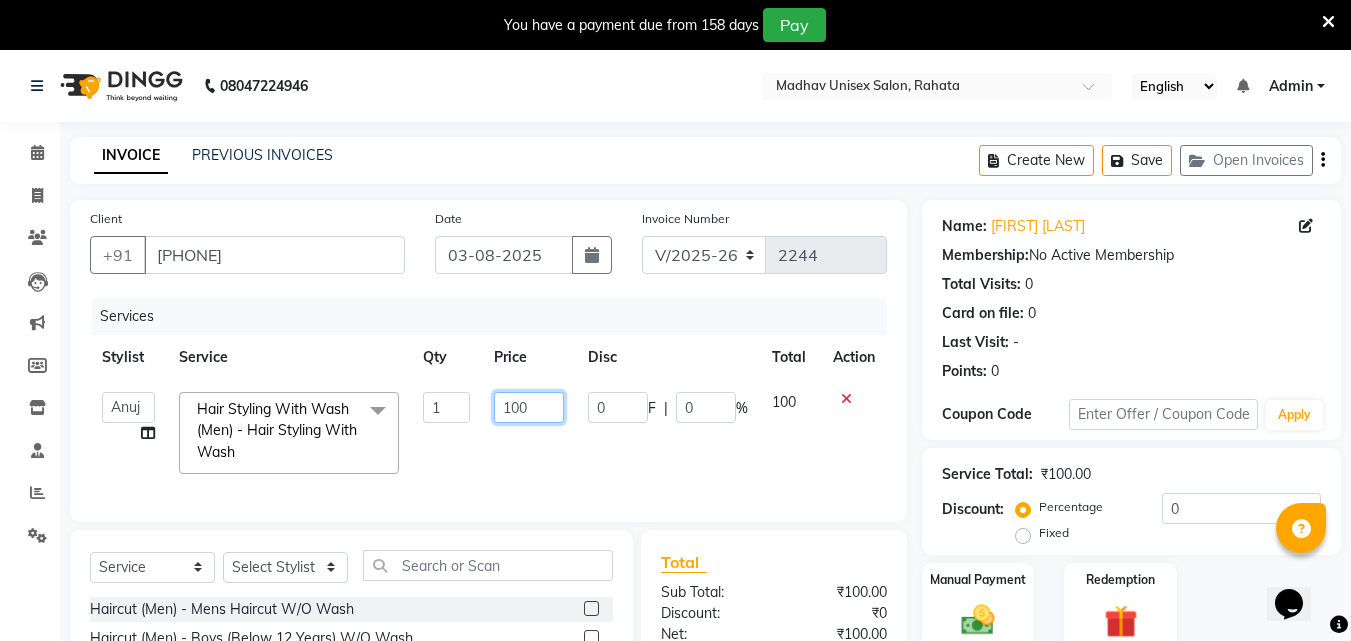 click on "100" 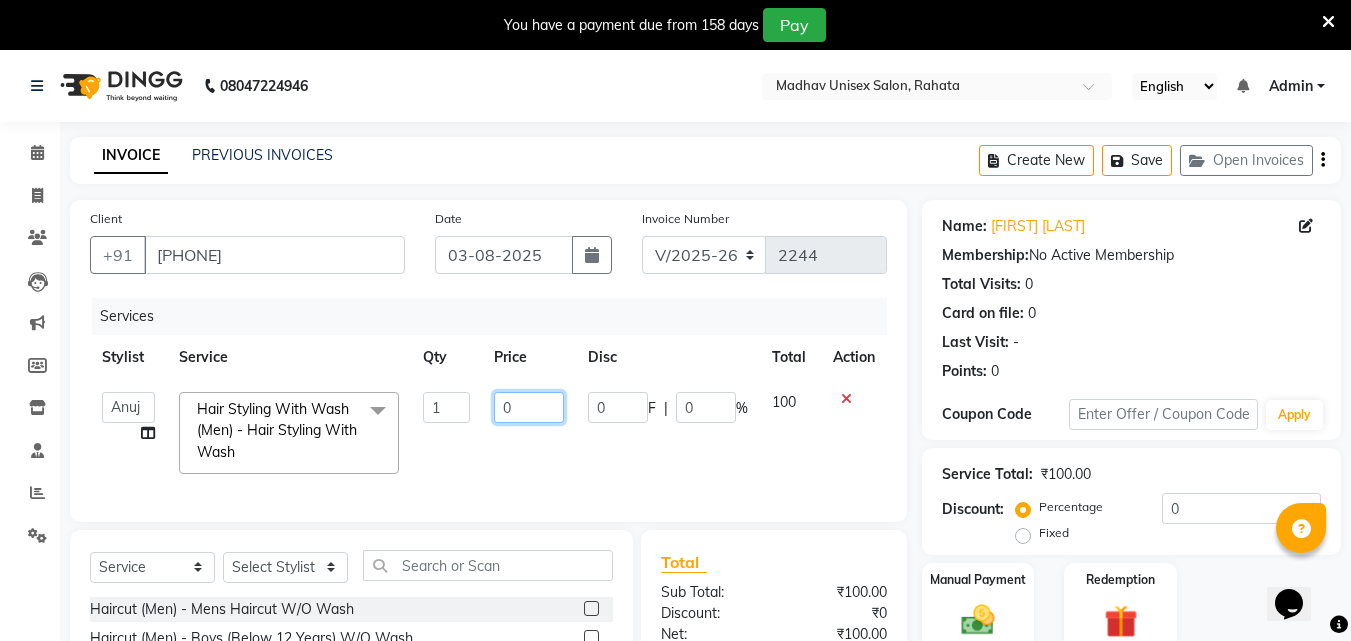 type on "50" 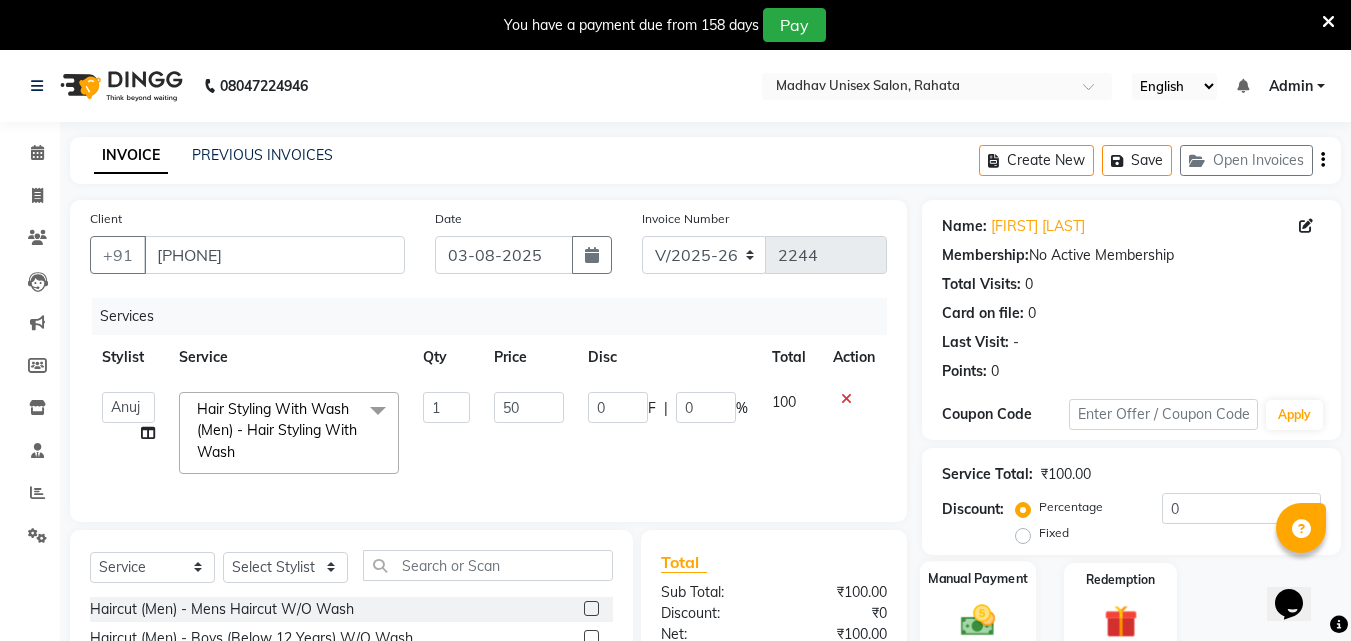 click 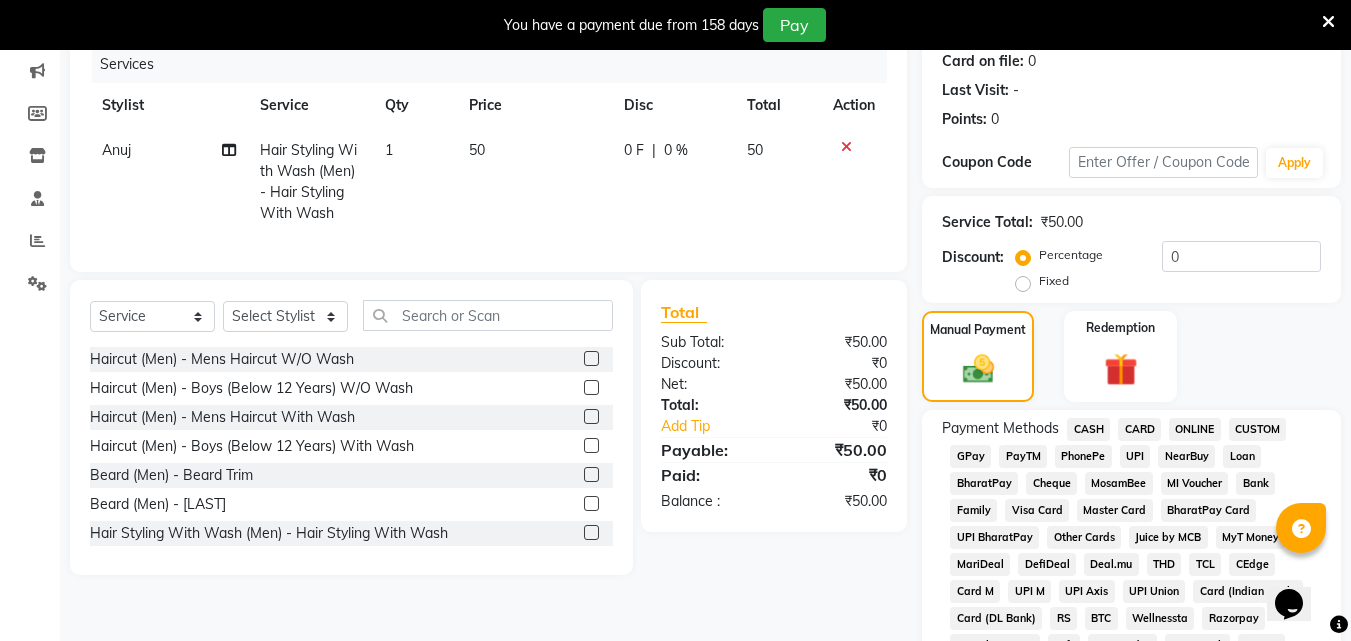 scroll, scrollTop: 253, scrollLeft: 0, axis: vertical 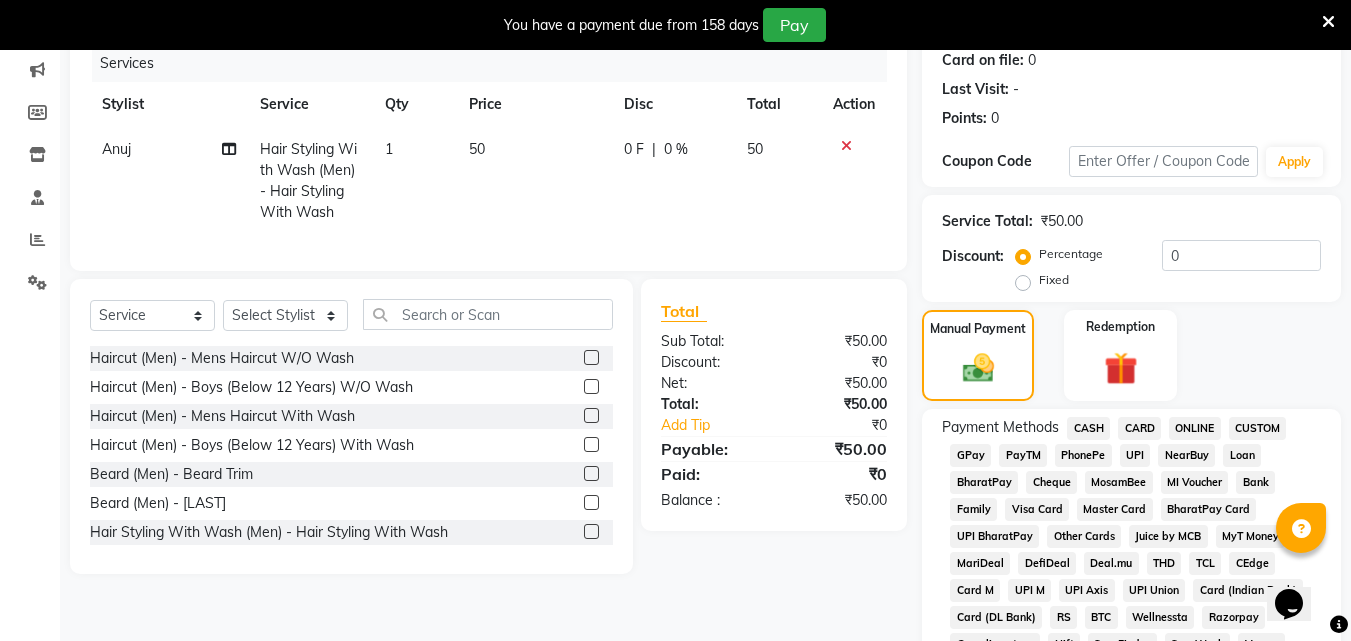 click on "CASH" 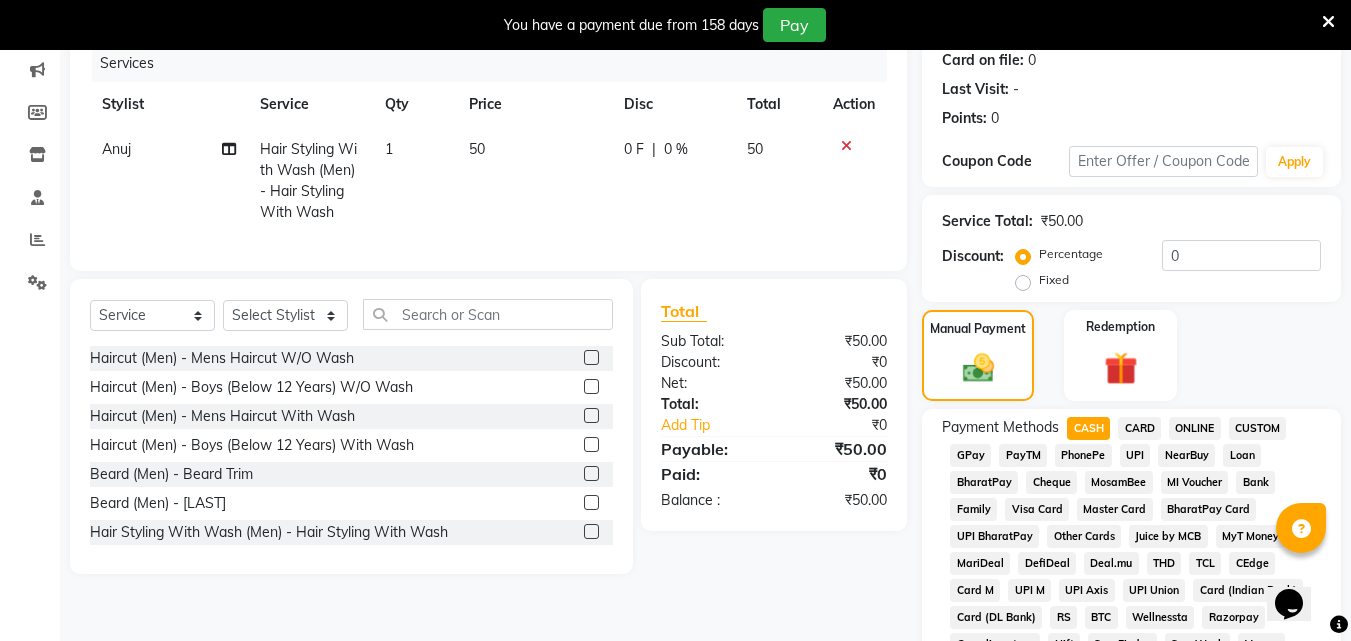 click on "ONLINE" 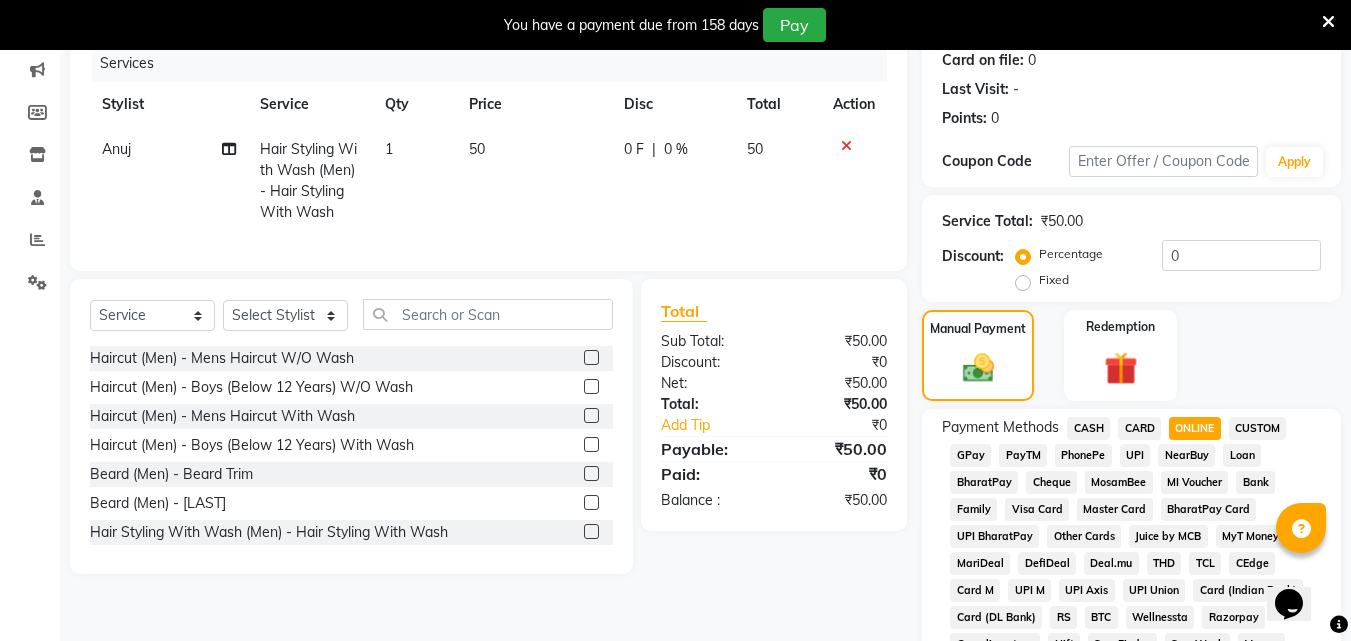 scroll, scrollTop: 911, scrollLeft: 0, axis: vertical 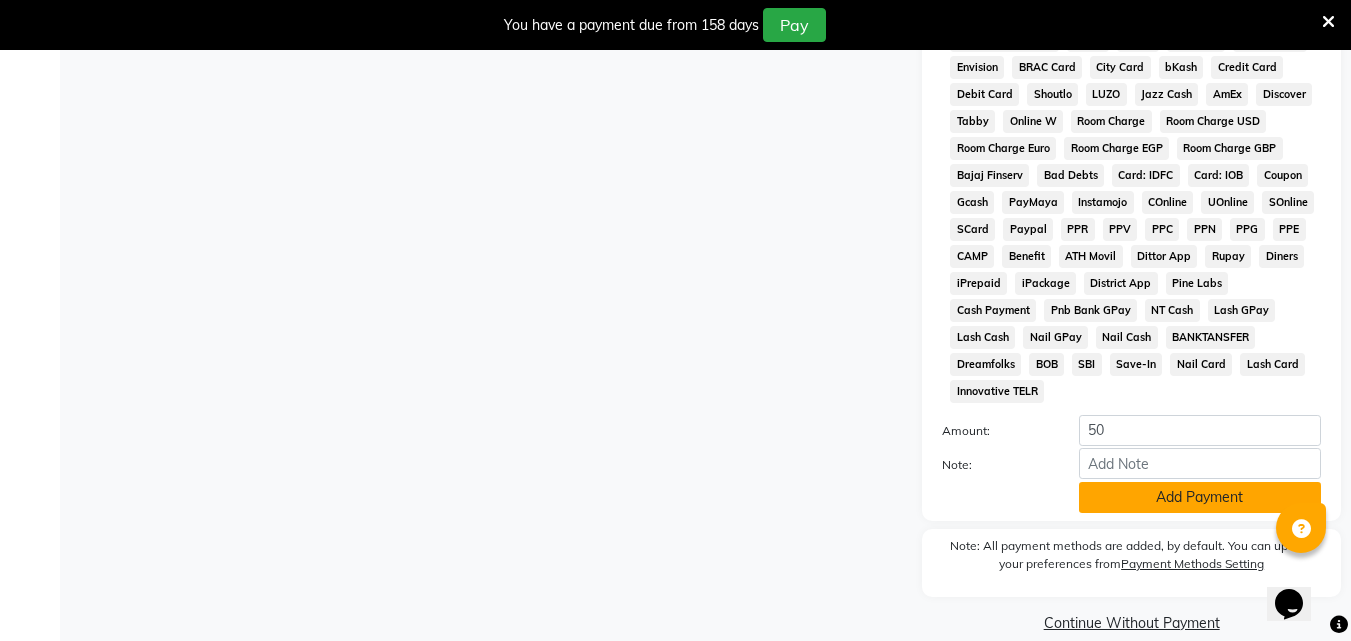 click on "Add Payment" 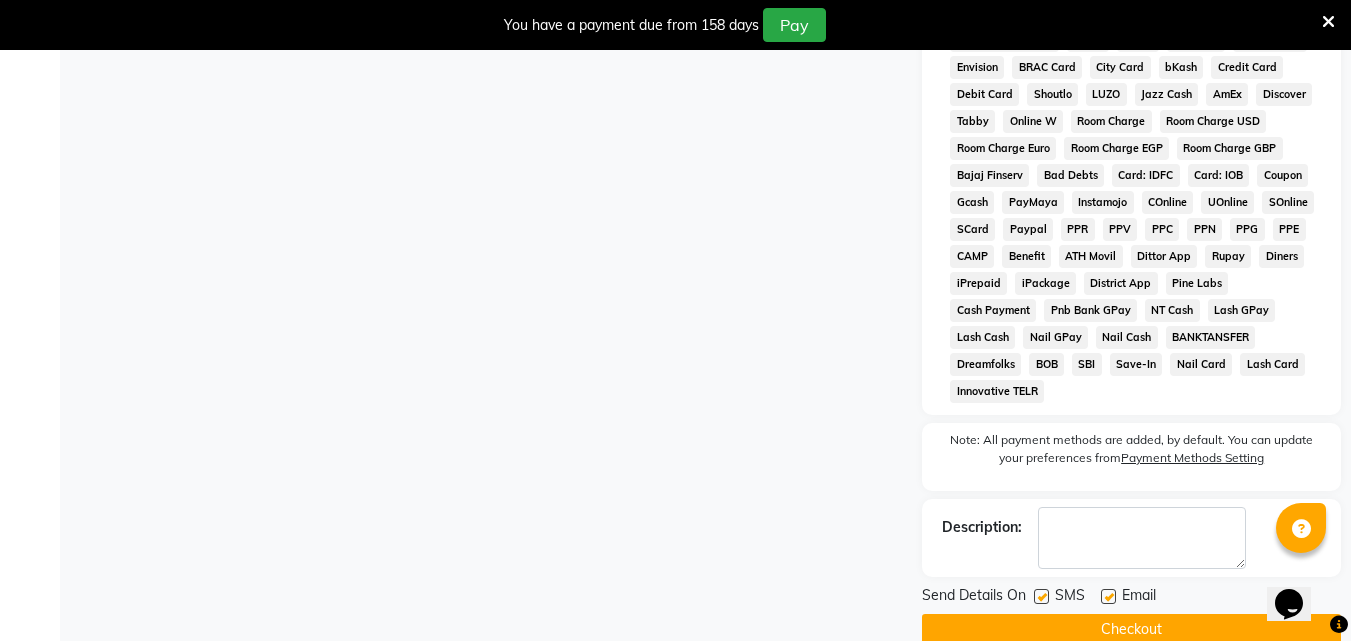 click on "Checkout" 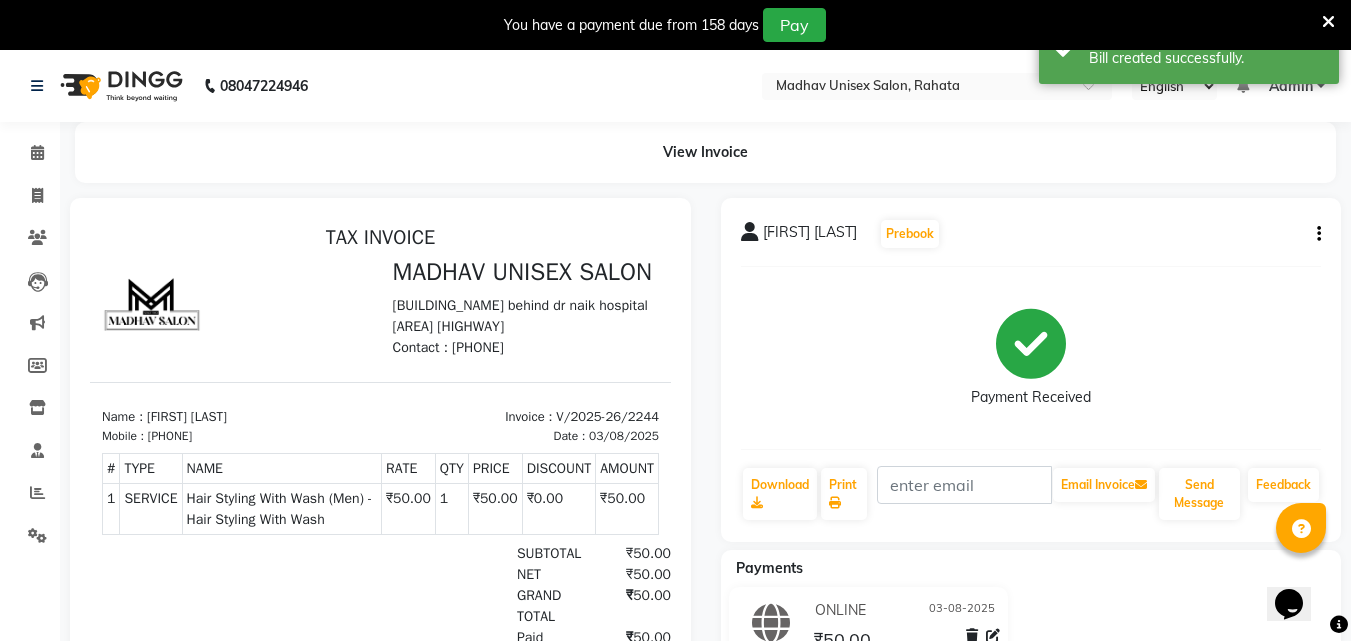 scroll, scrollTop: 0, scrollLeft: 0, axis: both 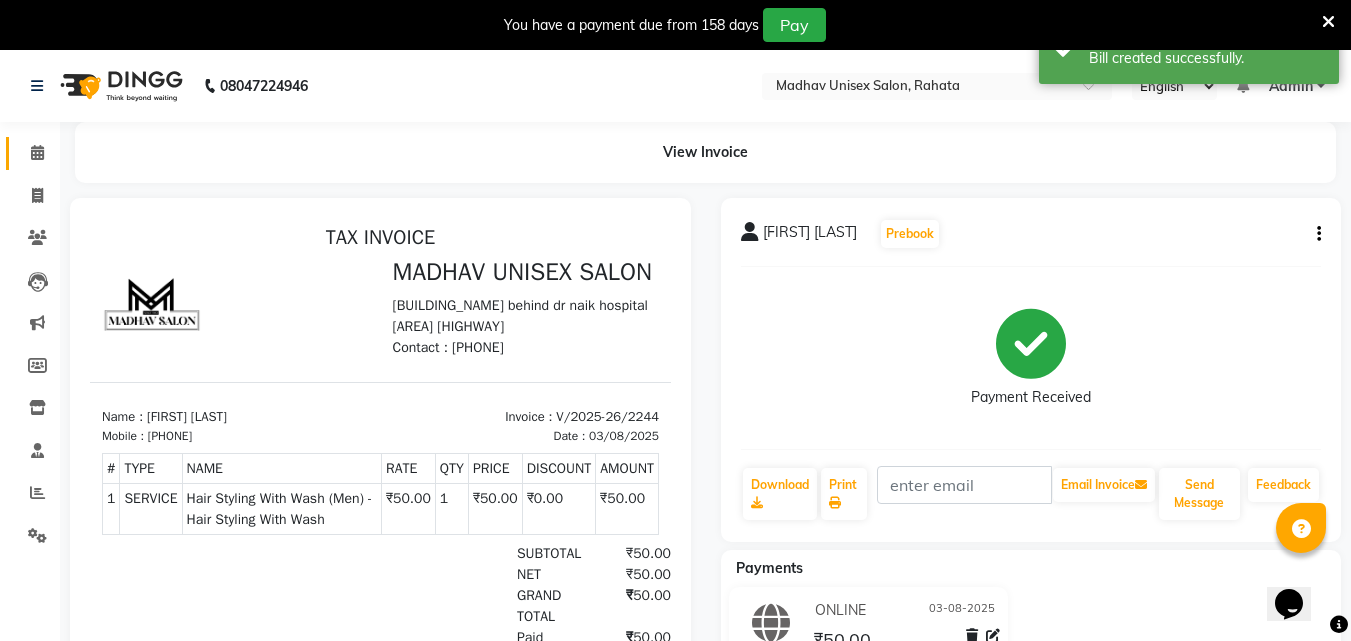 click 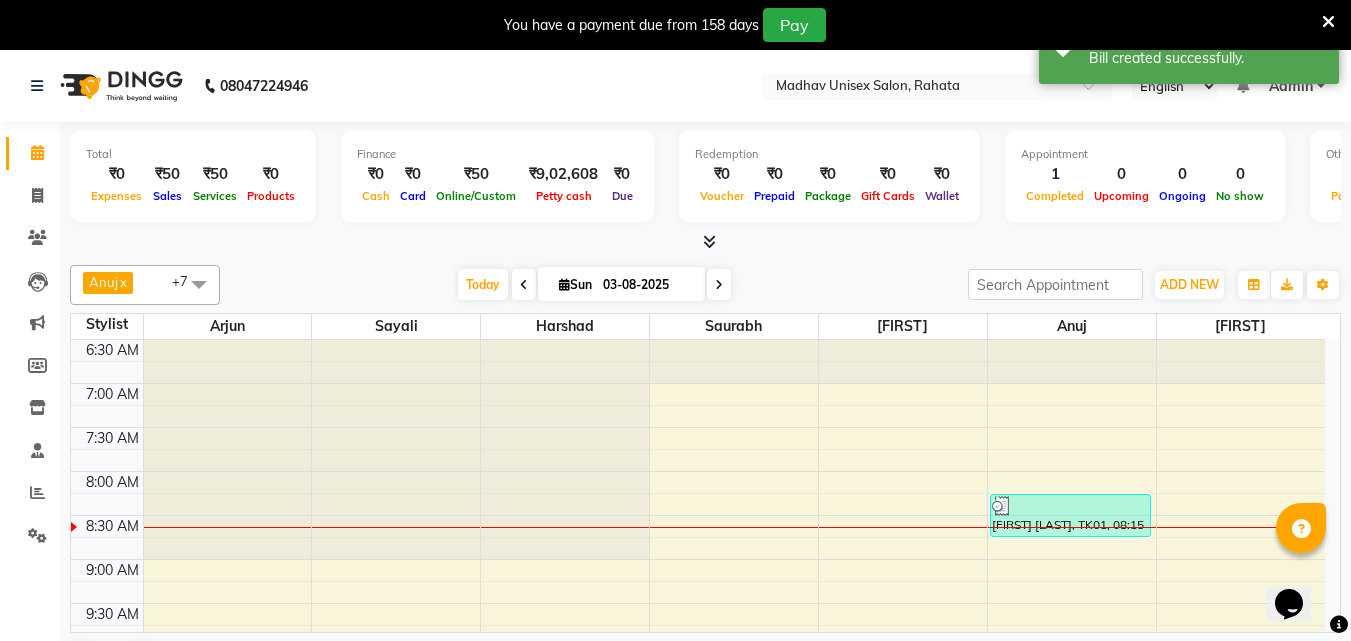 scroll, scrollTop: 43, scrollLeft: 0, axis: vertical 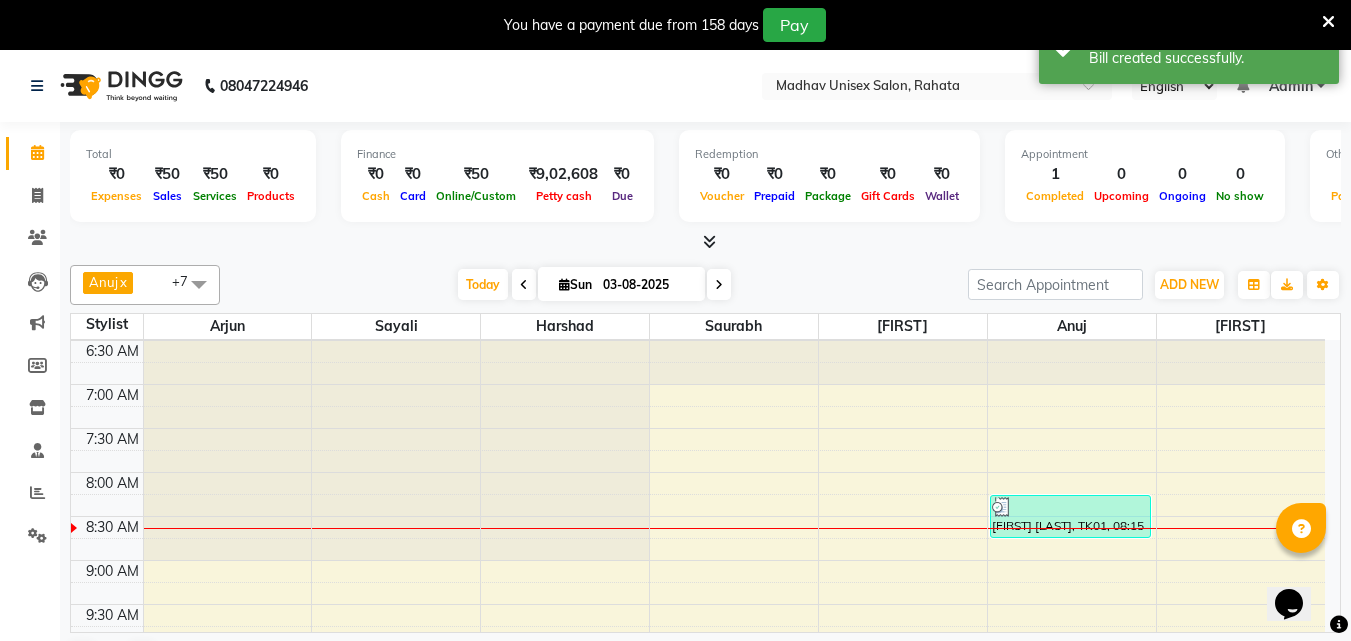 click at bounding box center (396, 429) 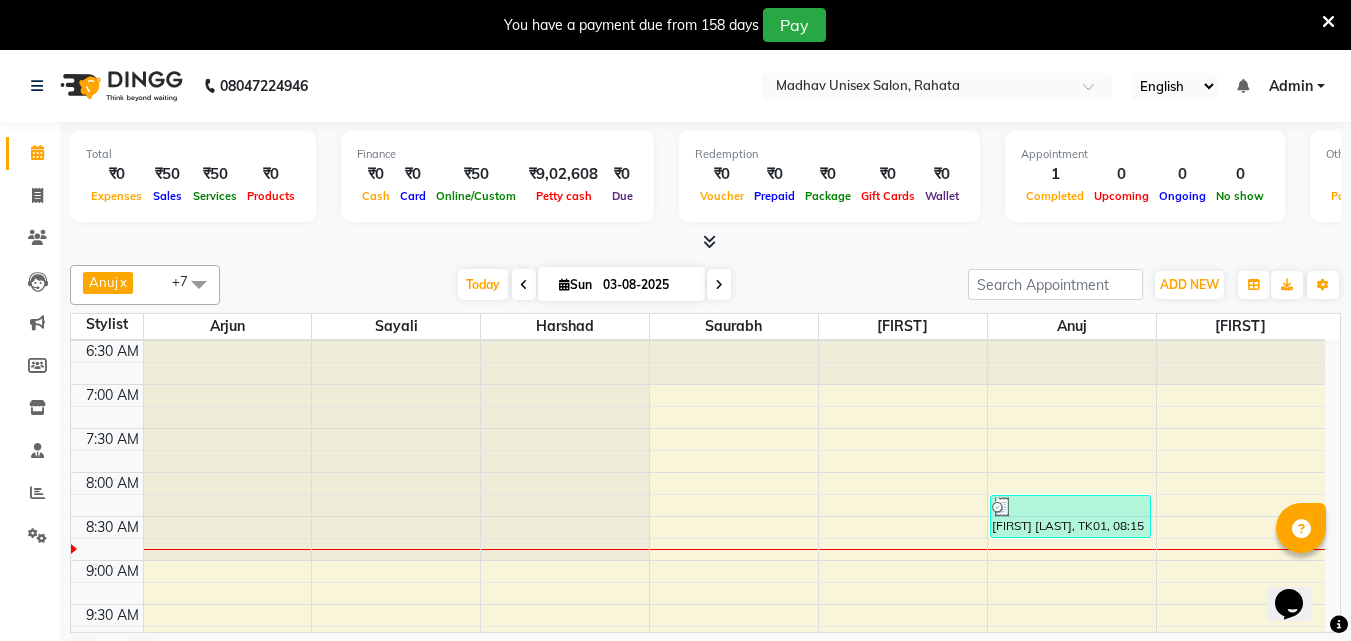 click at bounding box center [1328, 22] 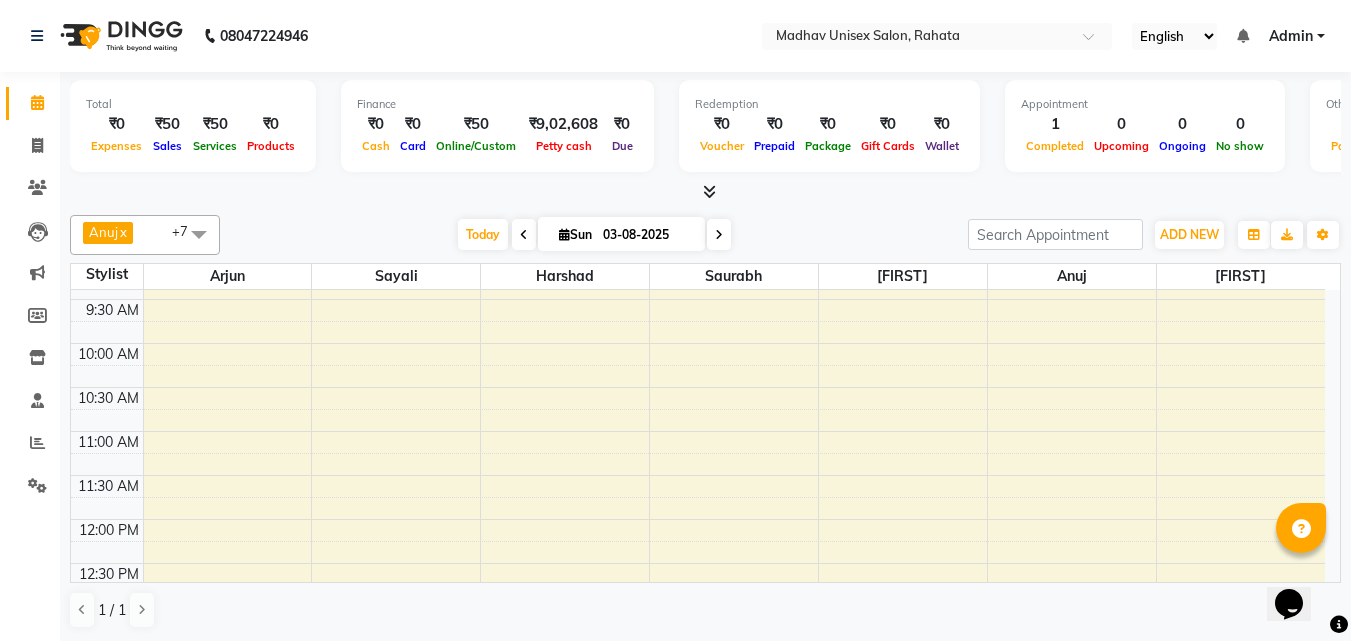 scroll, scrollTop: 553, scrollLeft: 0, axis: vertical 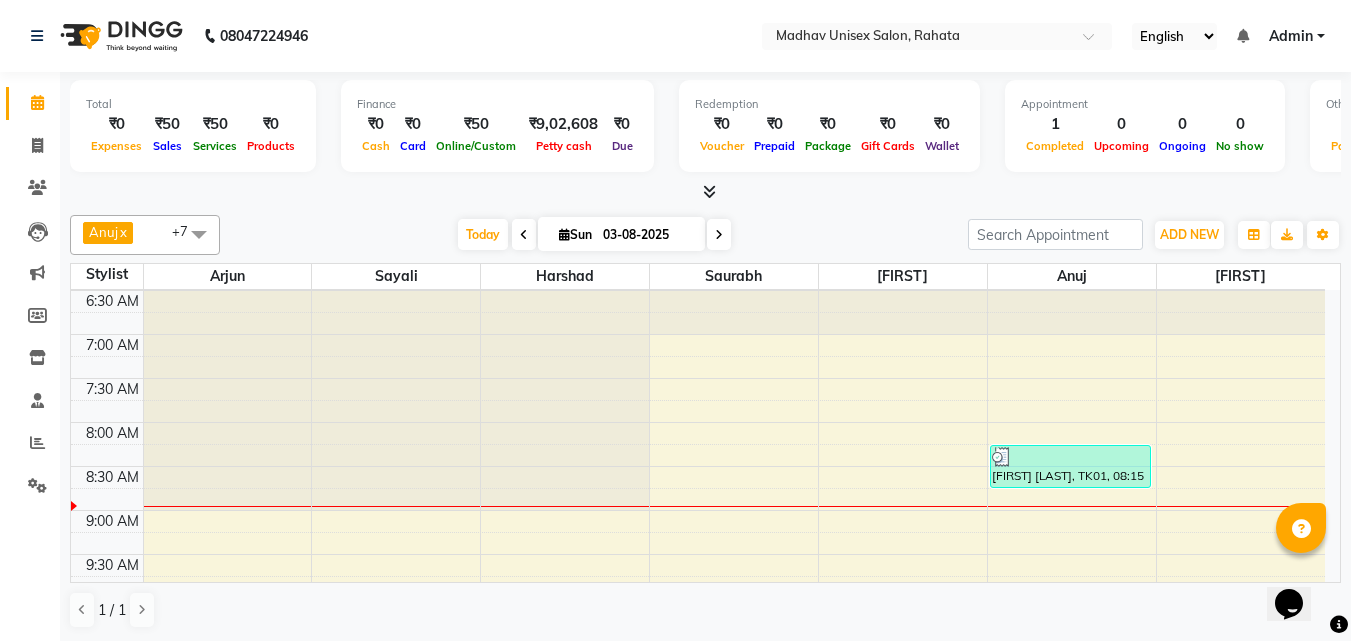 click on "Today  Sun 03-08-2025" at bounding box center [594, 235] 